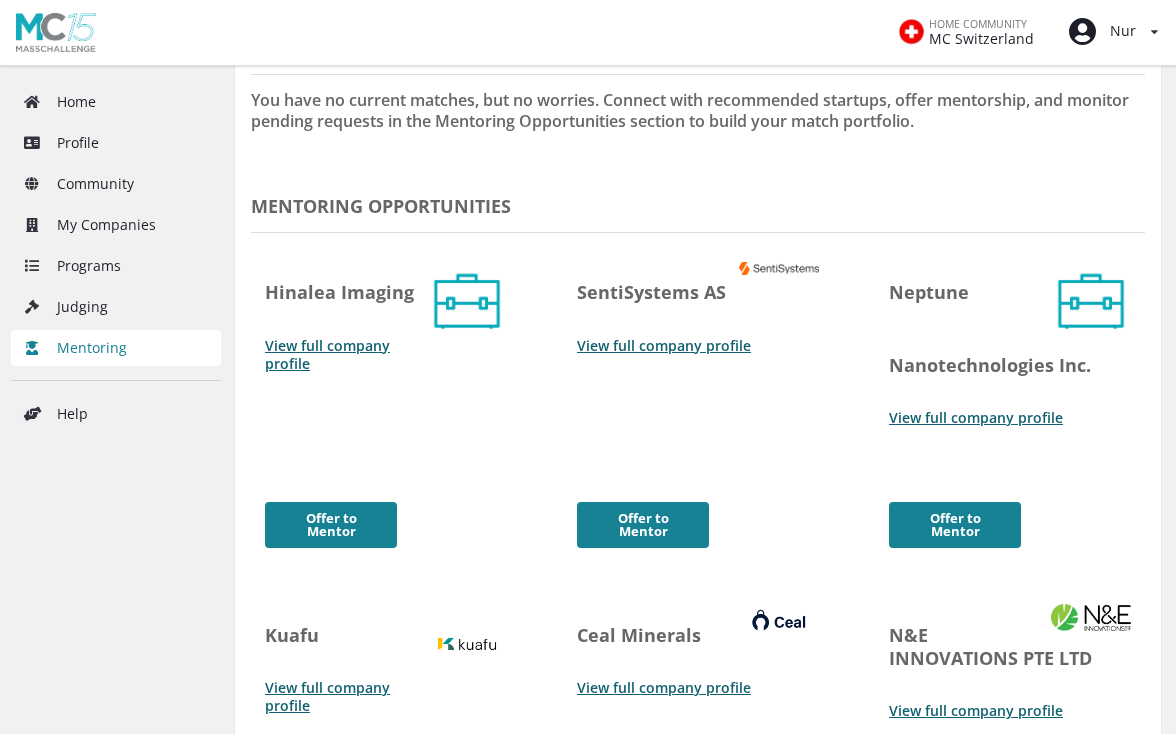scroll, scrollTop: 500, scrollLeft: 0, axis: vertical 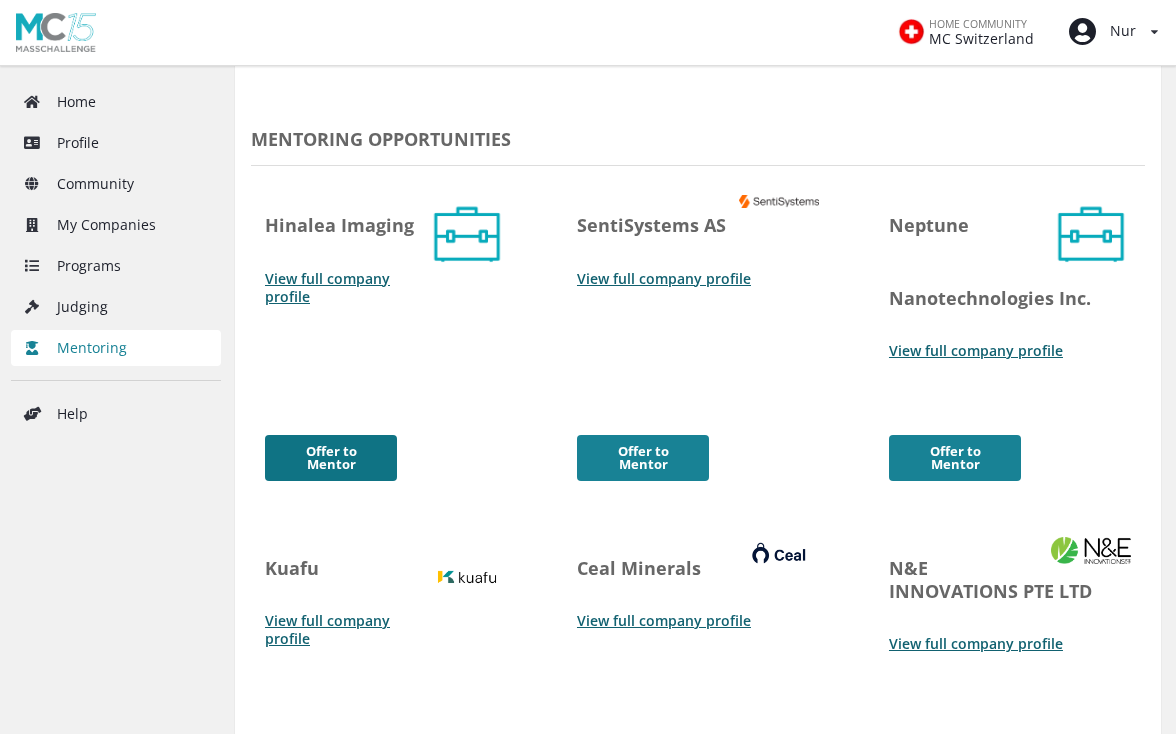 click on "Offer to Mentor" at bounding box center [331, 458] 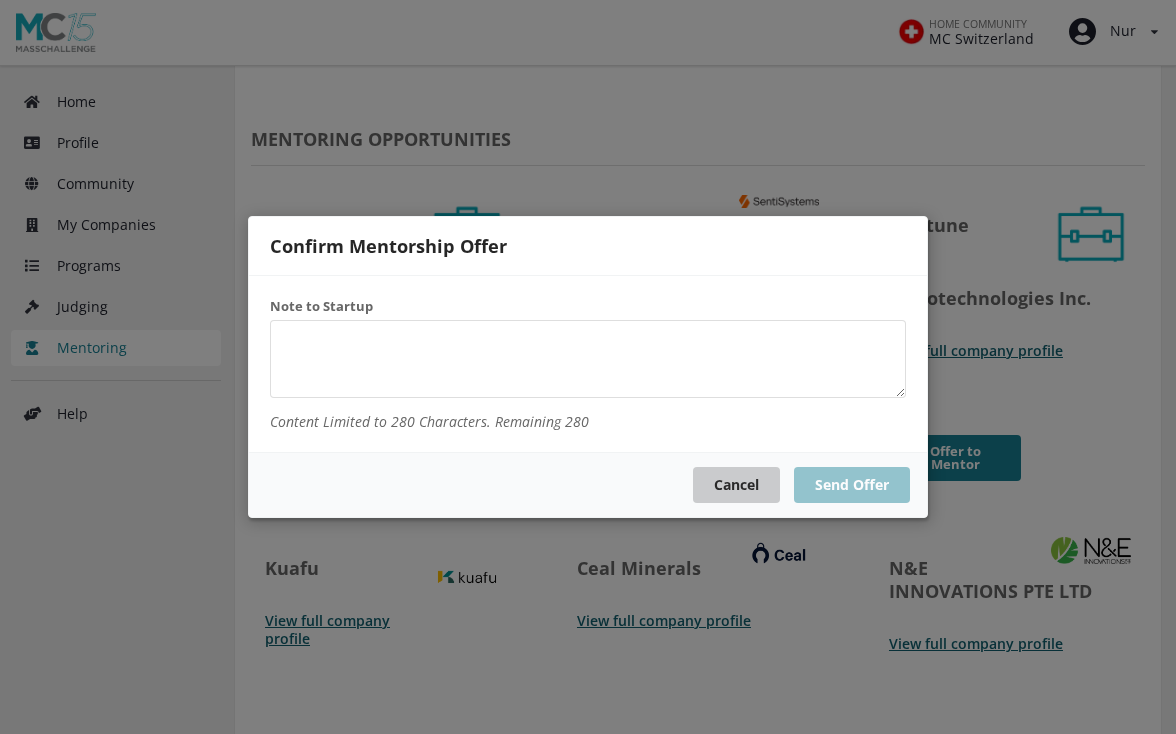 click on "Cancel" at bounding box center (736, 485) 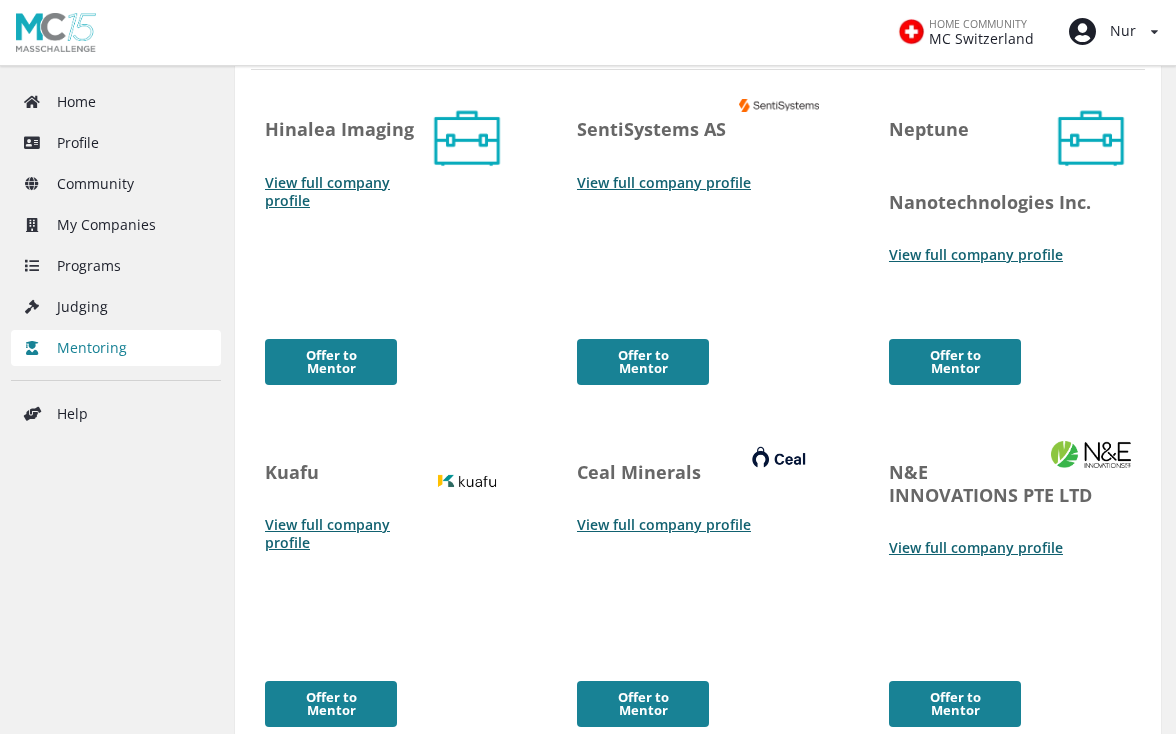 scroll, scrollTop: 604, scrollLeft: 0, axis: vertical 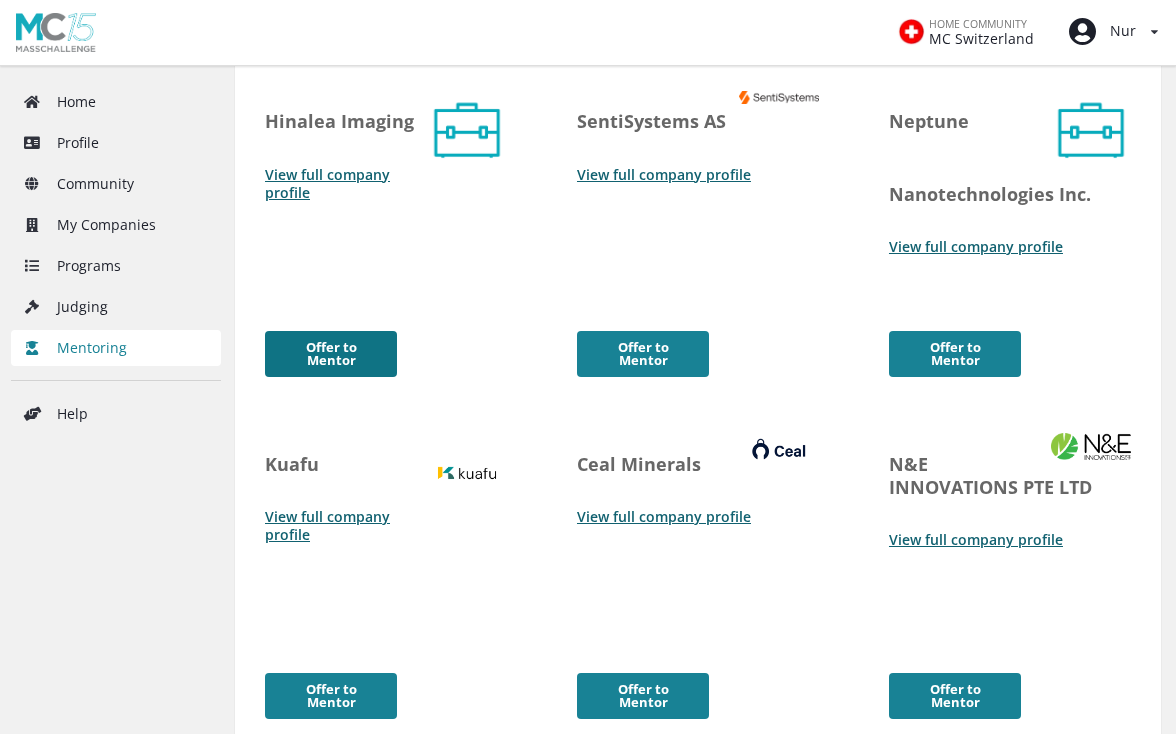 click on "Offer to Mentor" at bounding box center [331, 354] 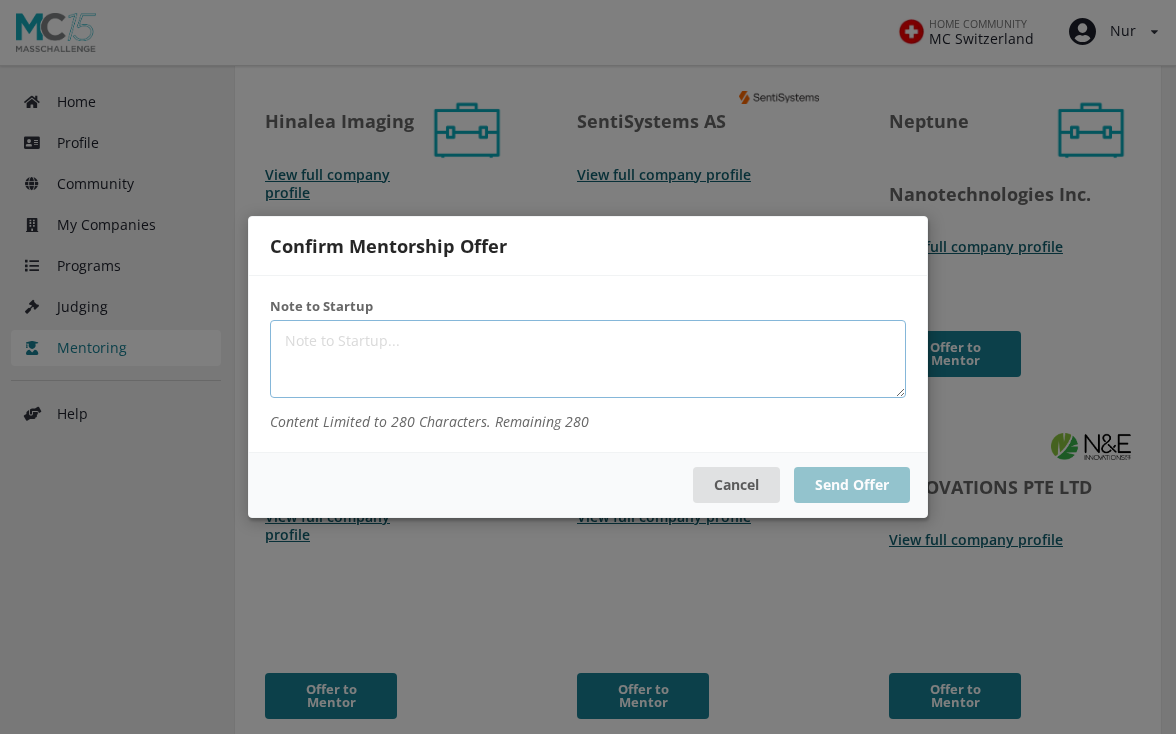 click at bounding box center [588, 359] 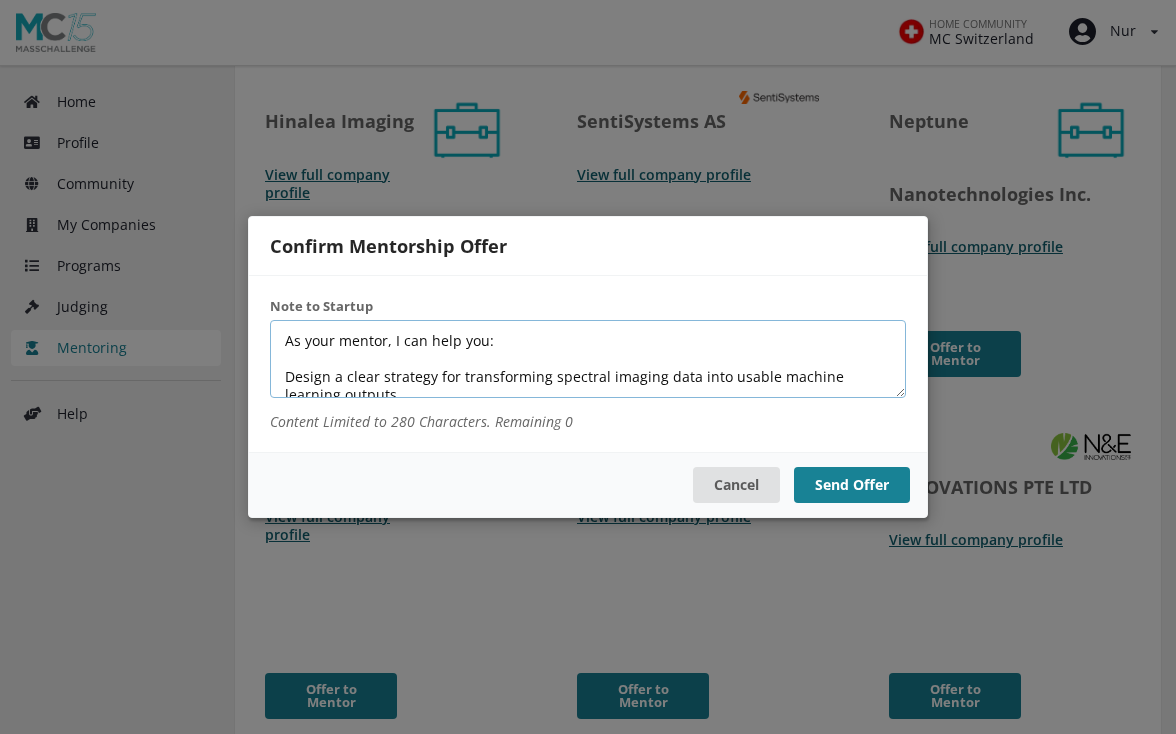 scroll, scrollTop: 0, scrollLeft: 0, axis: both 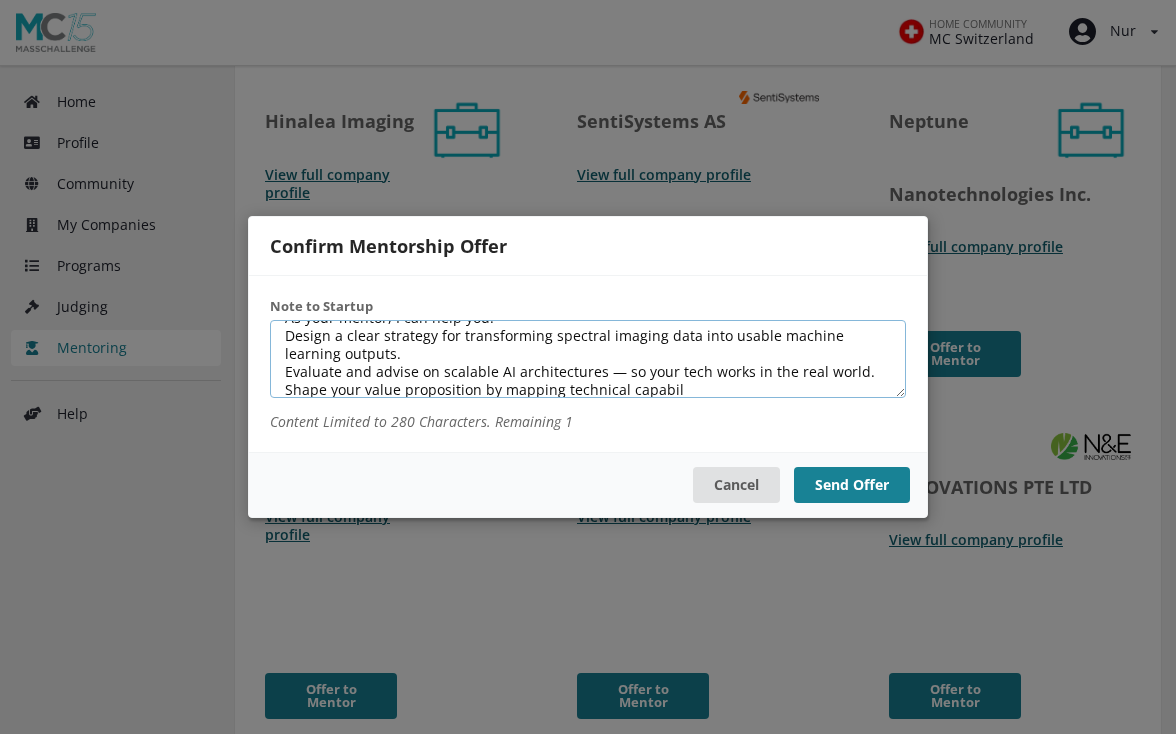 click on "As your mentor, I can help you:
Design a clear strategy for transforming spectral imaging data into usable machine learning outputs.
Evaluate and advise on scalable AI architectures — so your tech works in the real world.
Shape your value proposition by mapping technical capabil" at bounding box center (588, 359) 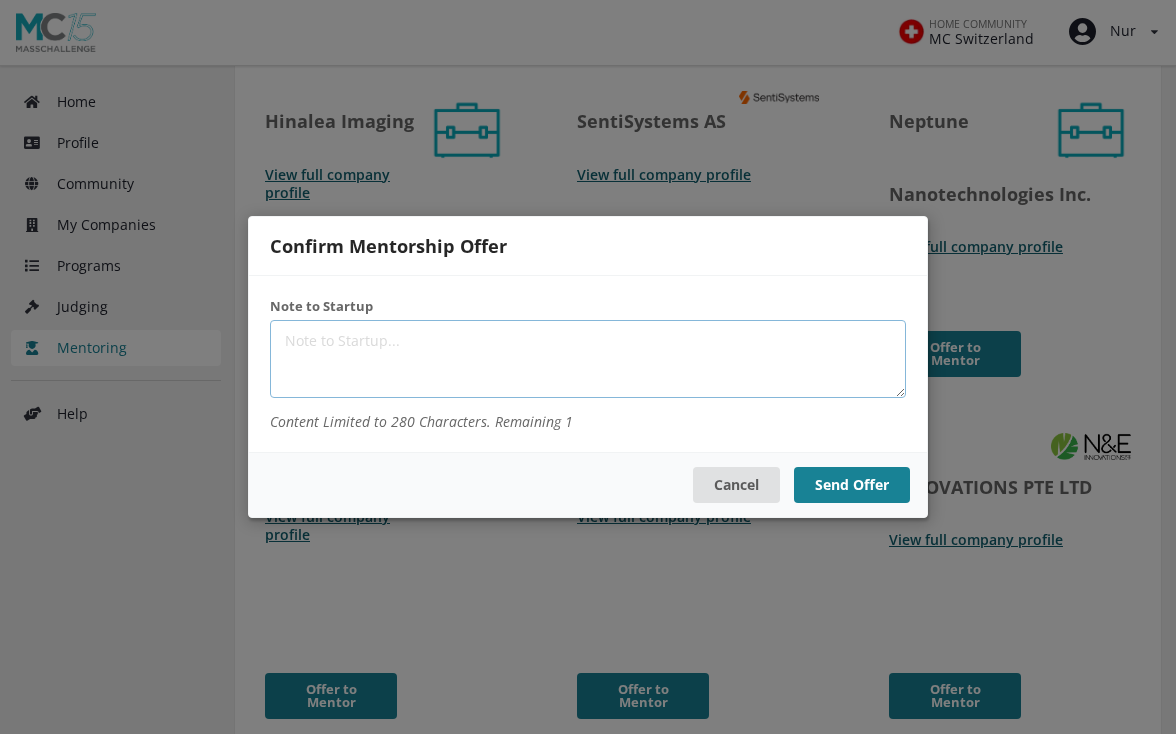 scroll, scrollTop: 0, scrollLeft: 0, axis: both 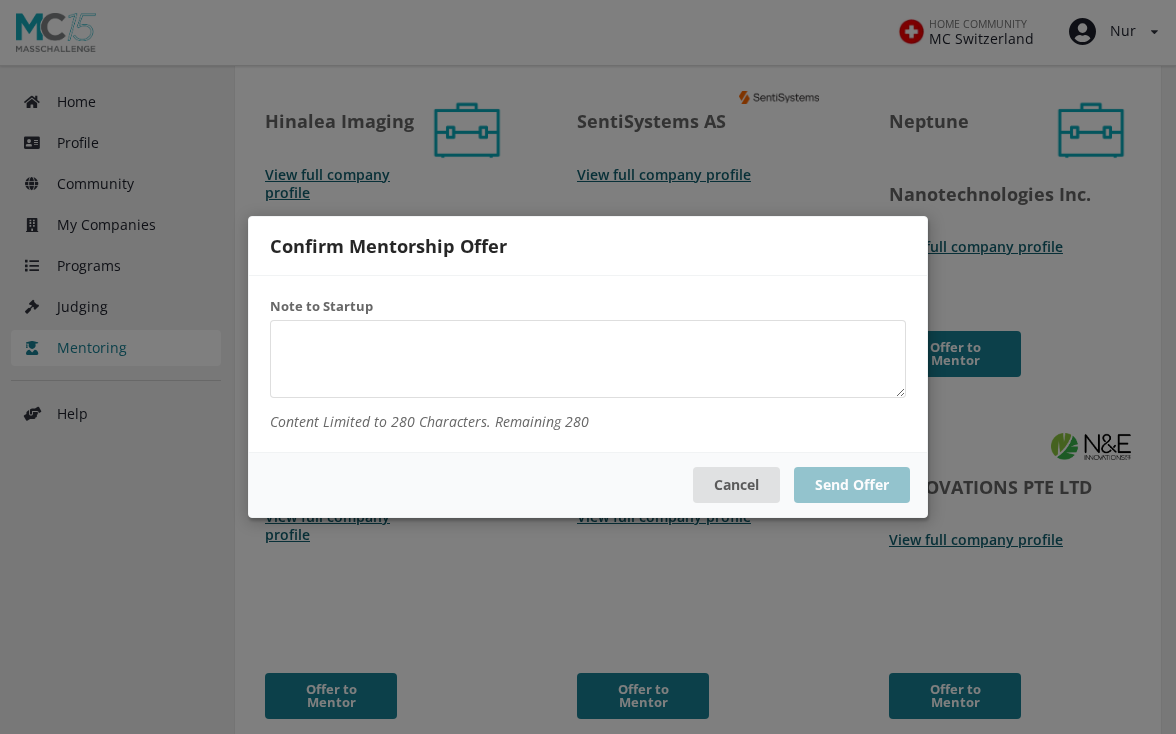 click on "Note to Startup Content Limited to 280 Characters. Remaining   280" at bounding box center (588, 364) 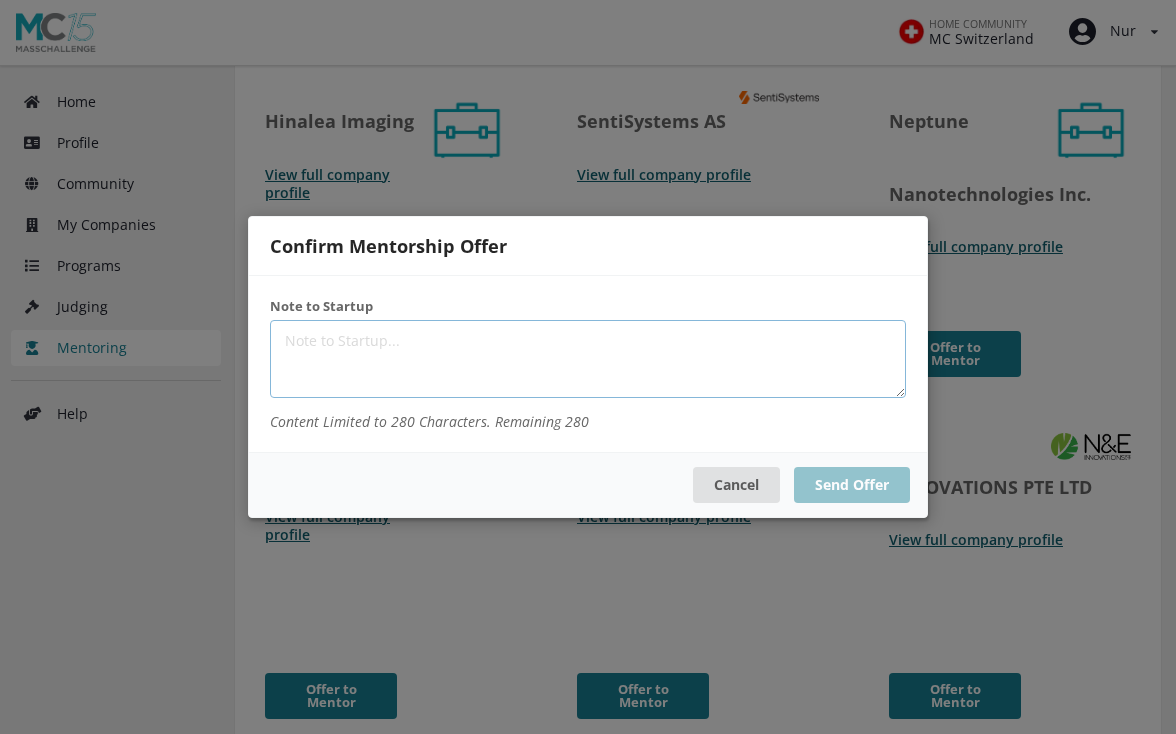 click at bounding box center [588, 359] 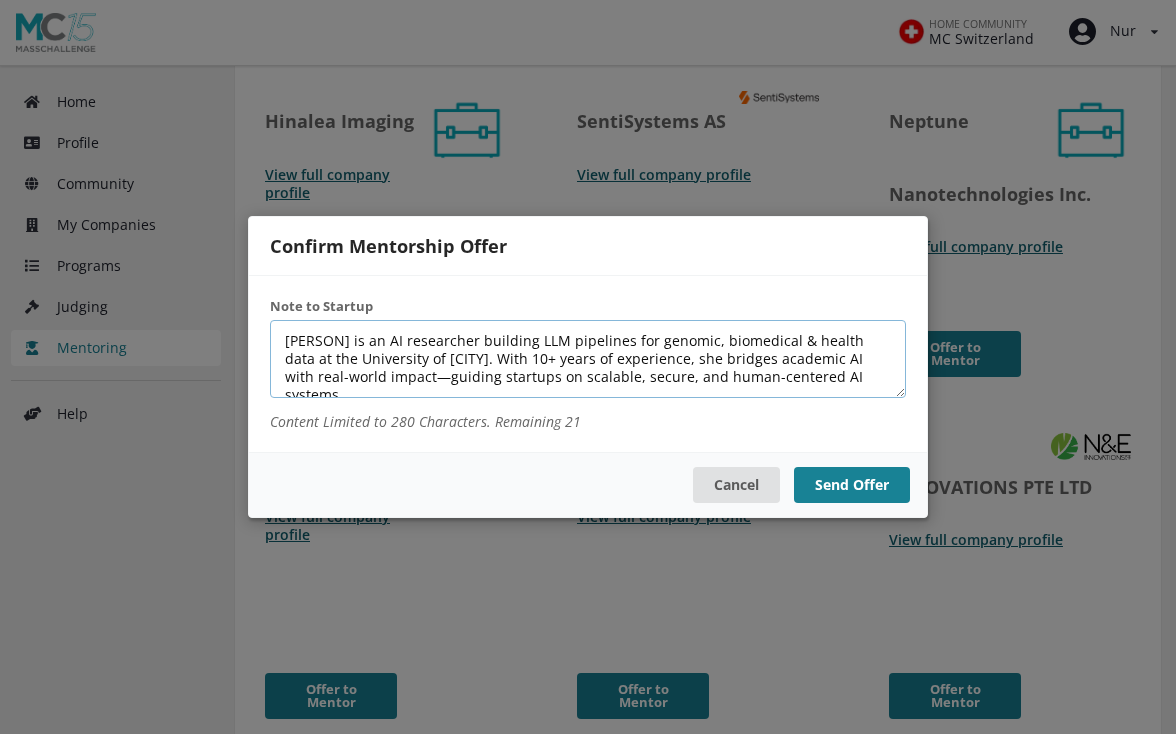 click on "Nur is an AI researcher building LLM pipelines for genomic, biomedical & health data at the University of Zurich. With 10+ years of experience, she bridges academic AI with real-world impact—guiding startups on scalable, secure, and human-centered AI systems." at bounding box center [588, 359] 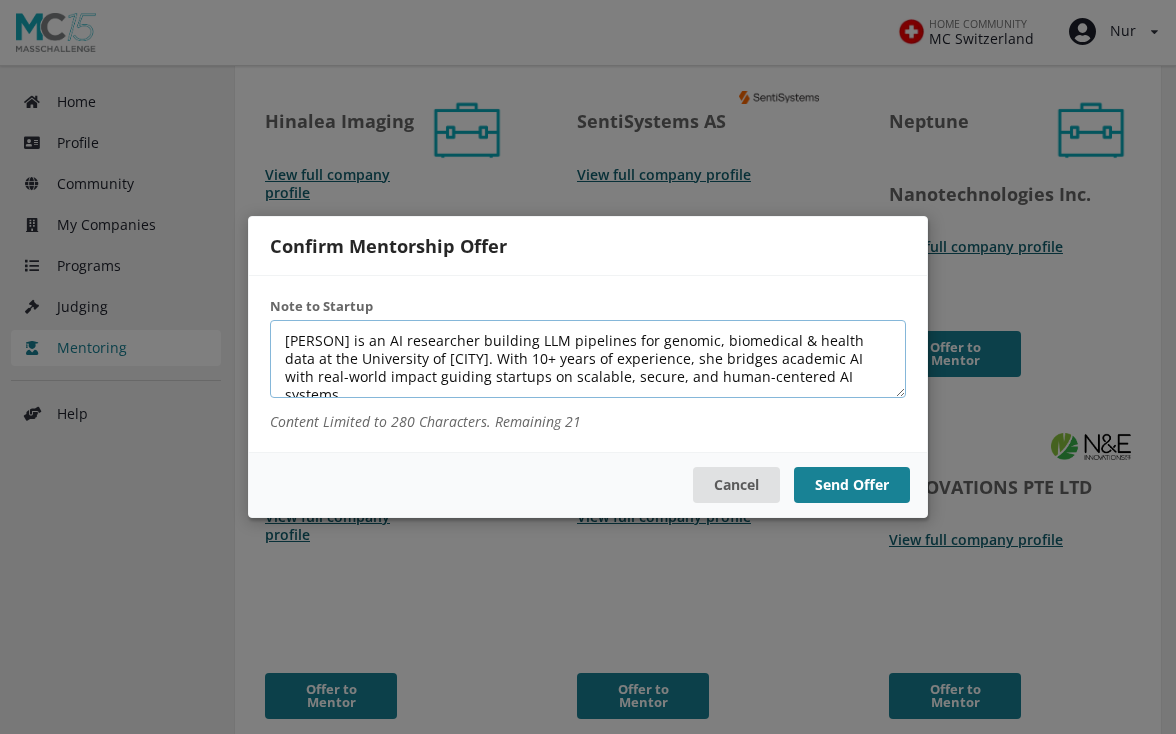 drag, startPoint x: 875, startPoint y: 363, endPoint x: 822, endPoint y: 363, distance: 53 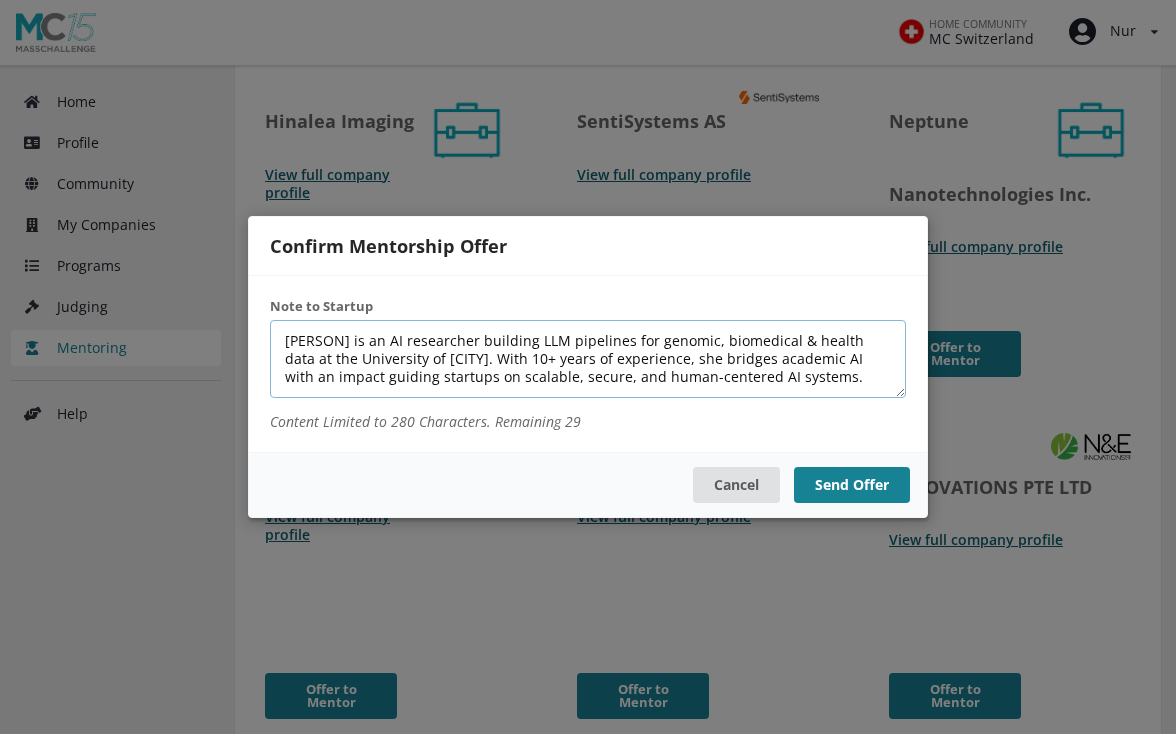 drag, startPoint x: 742, startPoint y: 377, endPoint x: 168, endPoint y: 299, distance: 579.2754 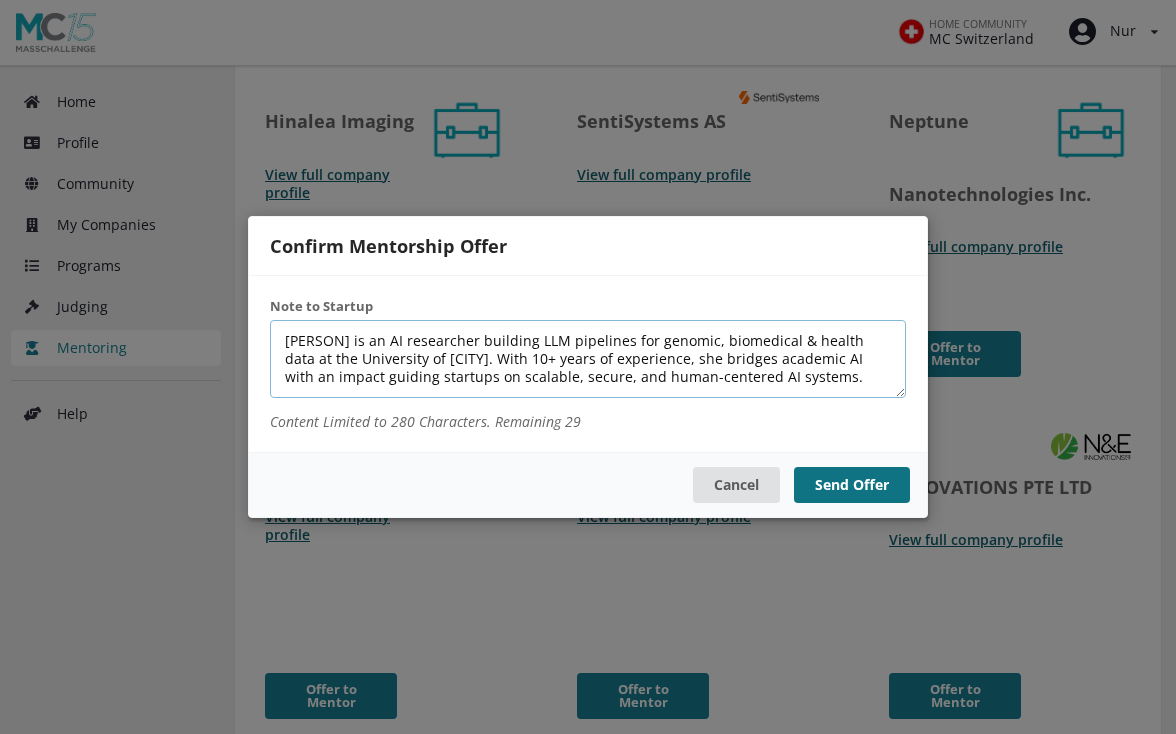 type on "Nur is an AI researcher building LLM pipelines for genomic, biomedical & health data at the University of Zurich. With 10+ years of experience, she bridges academic AI with an impact guiding startups on scalable, secure, and human-centered AI systems." 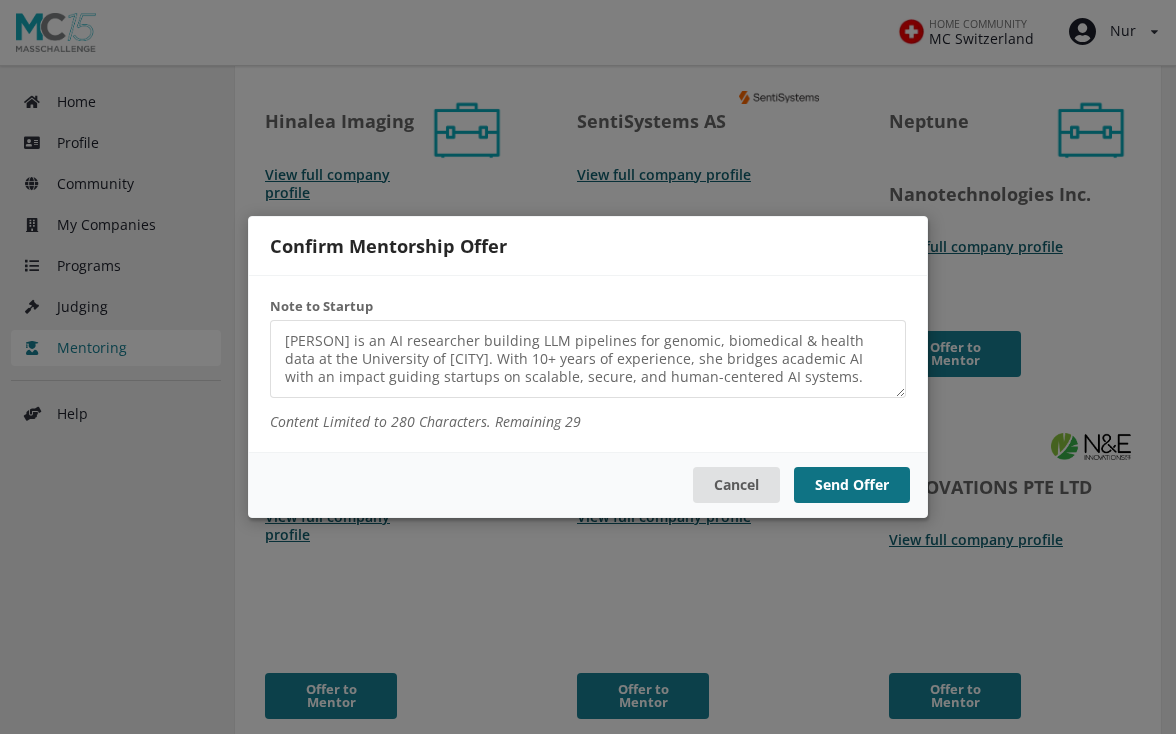 click on "Send Offer" at bounding box center (852, 485) 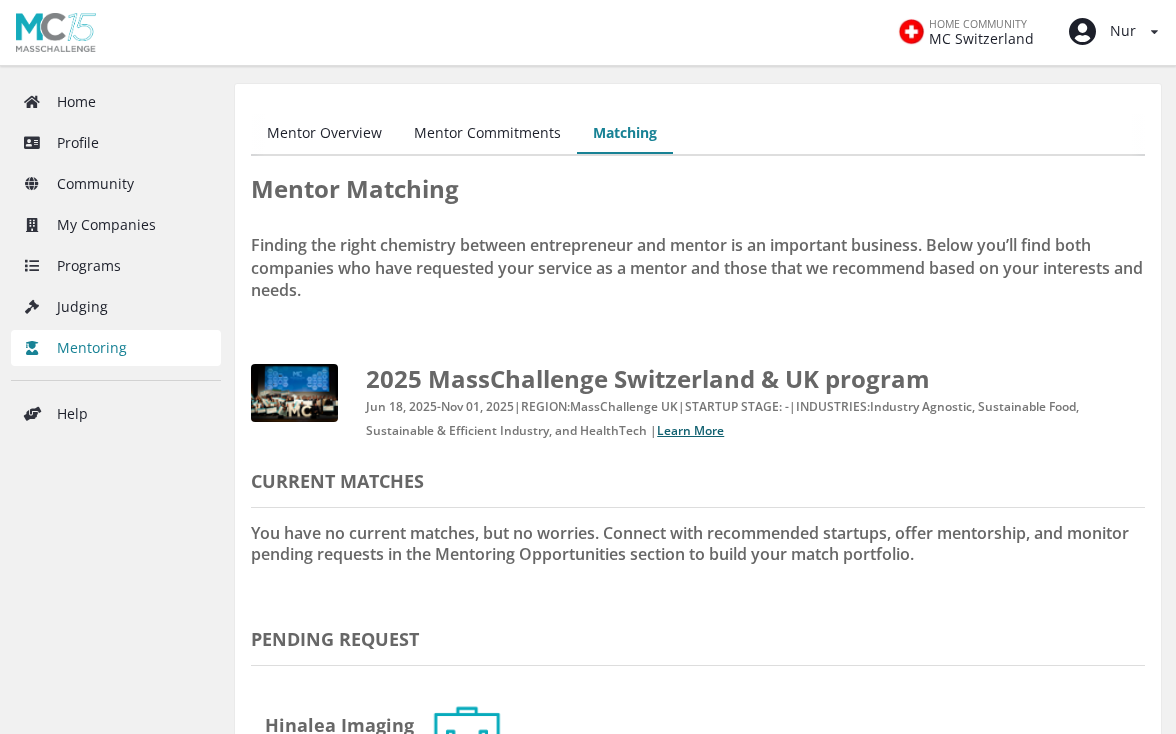scroll, scrollTop: 0, scrollLeft: 0, axis: both 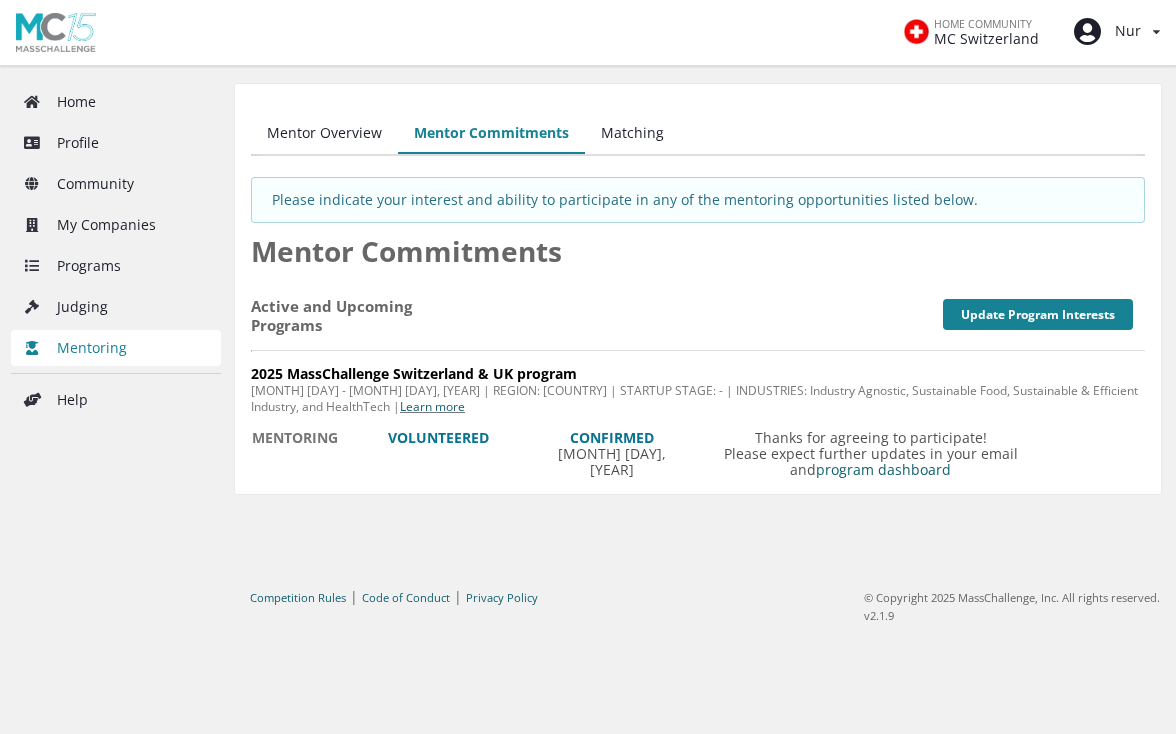 click on "Mentor Overview" at bounding box center (324, 134) 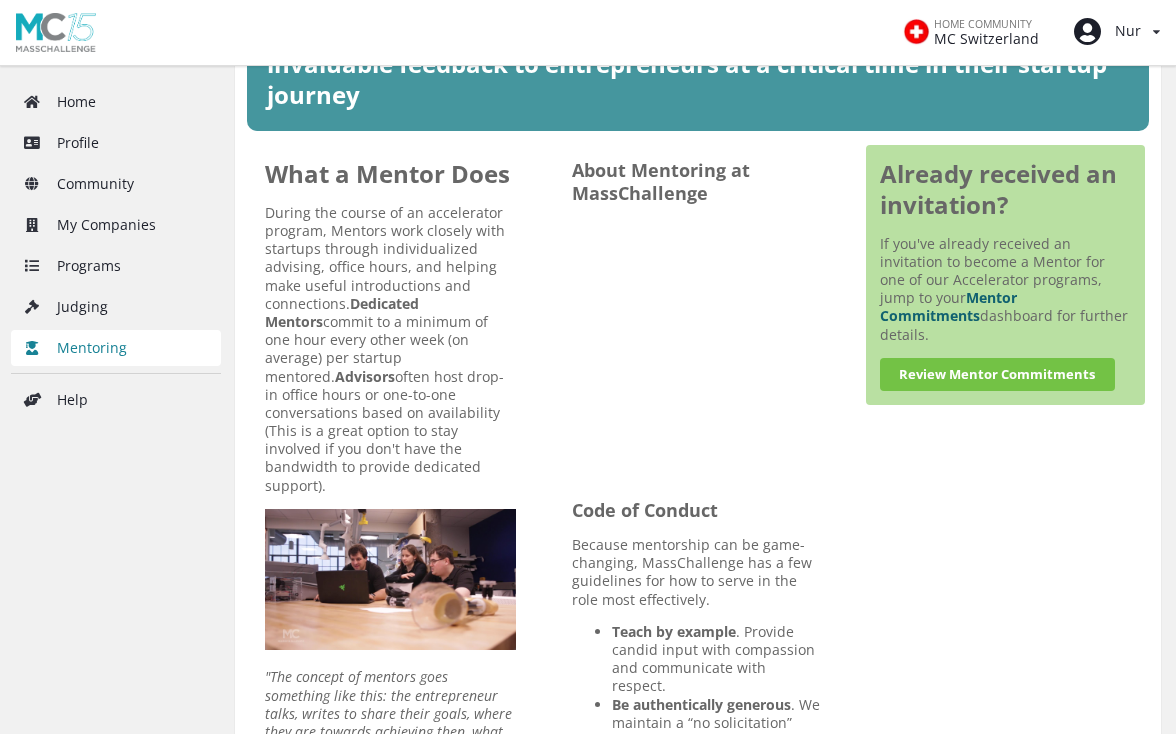 scroll, scrollTop: 330, scrollLeft: 0, axis: vertical 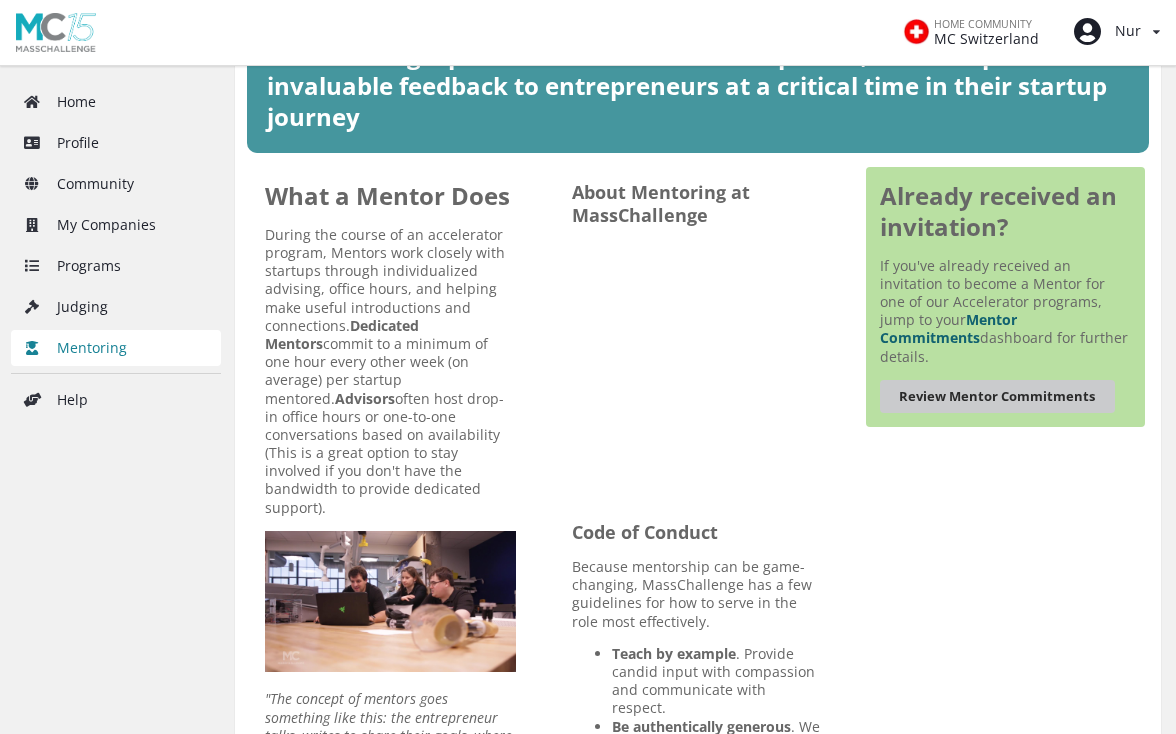 click on "Review Mentor Commitments" at bounding box center (997, 396) 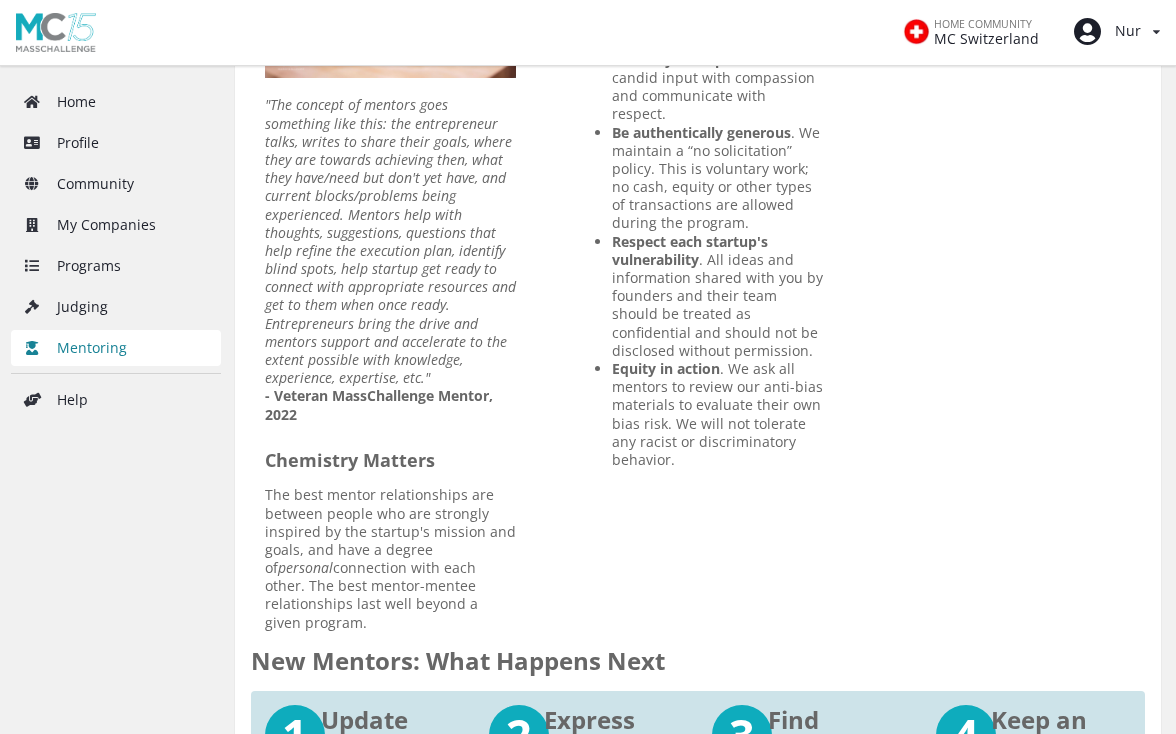 scroll, scrollTop: 624, scrollLeft: 0, axis: vertical 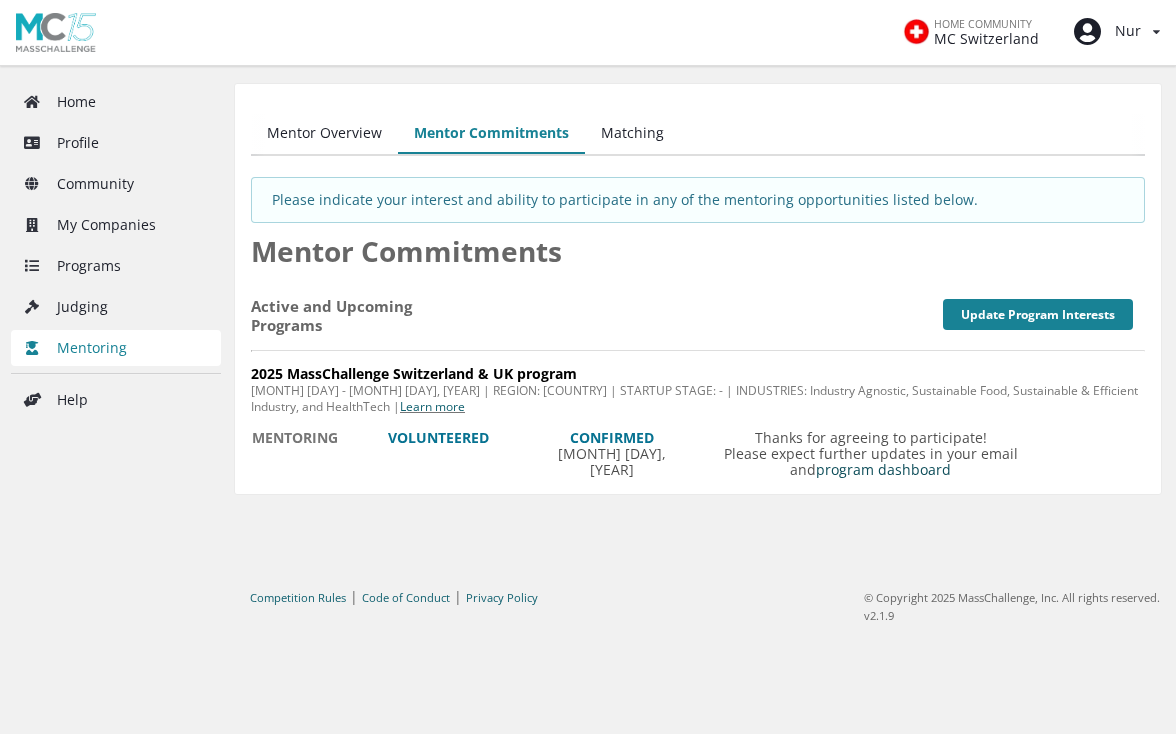 click on "program dashboard" at bounding box center [883, 469] 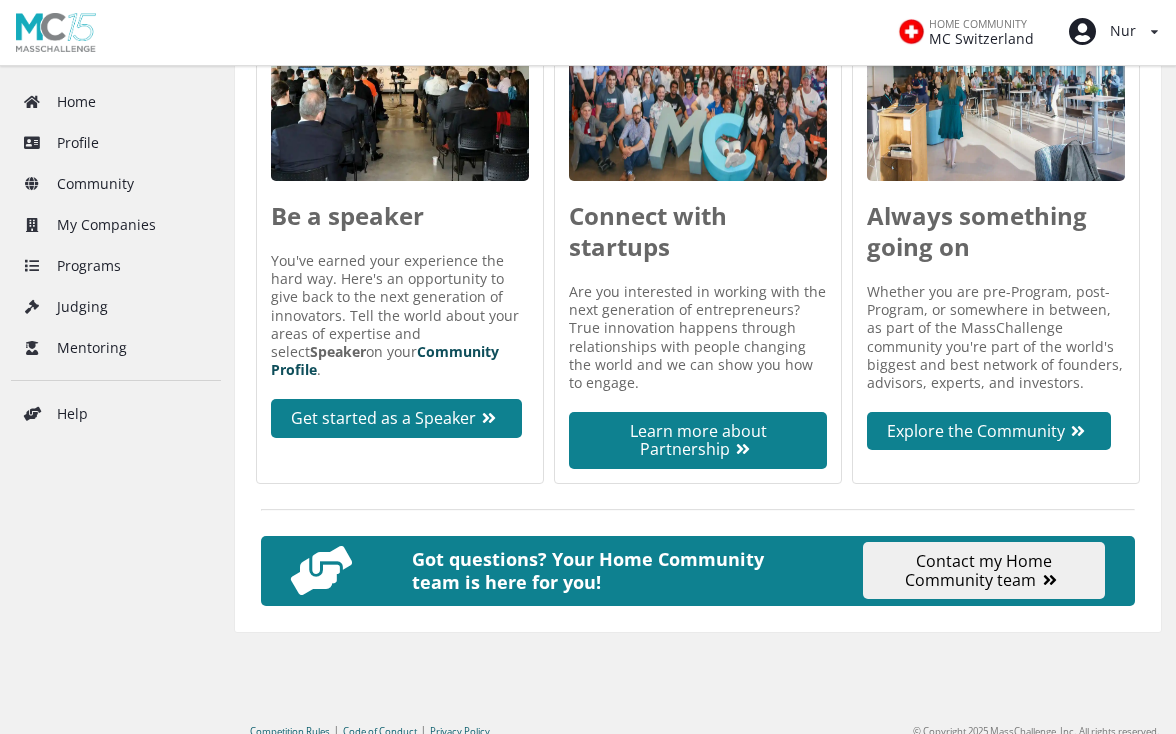 scroll, scrollTop: 1159, scrollLeft: 0, axis: vertical 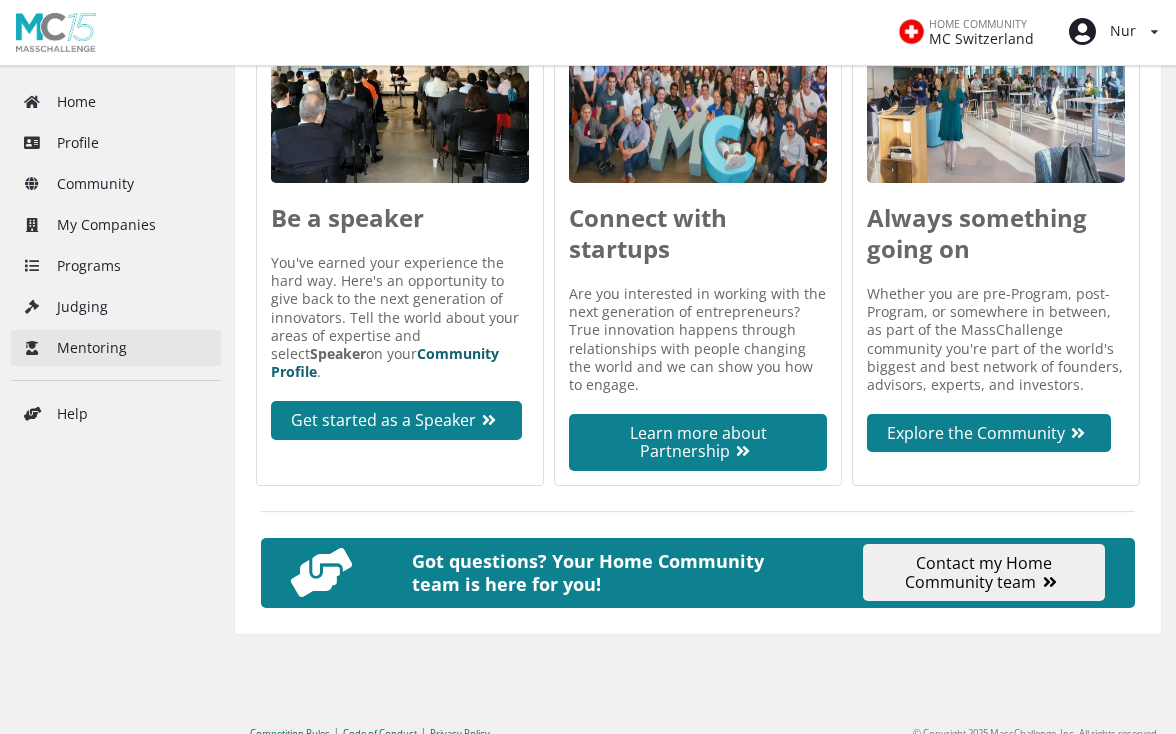 click on "Mentoring" at bounding box center (116, 348) 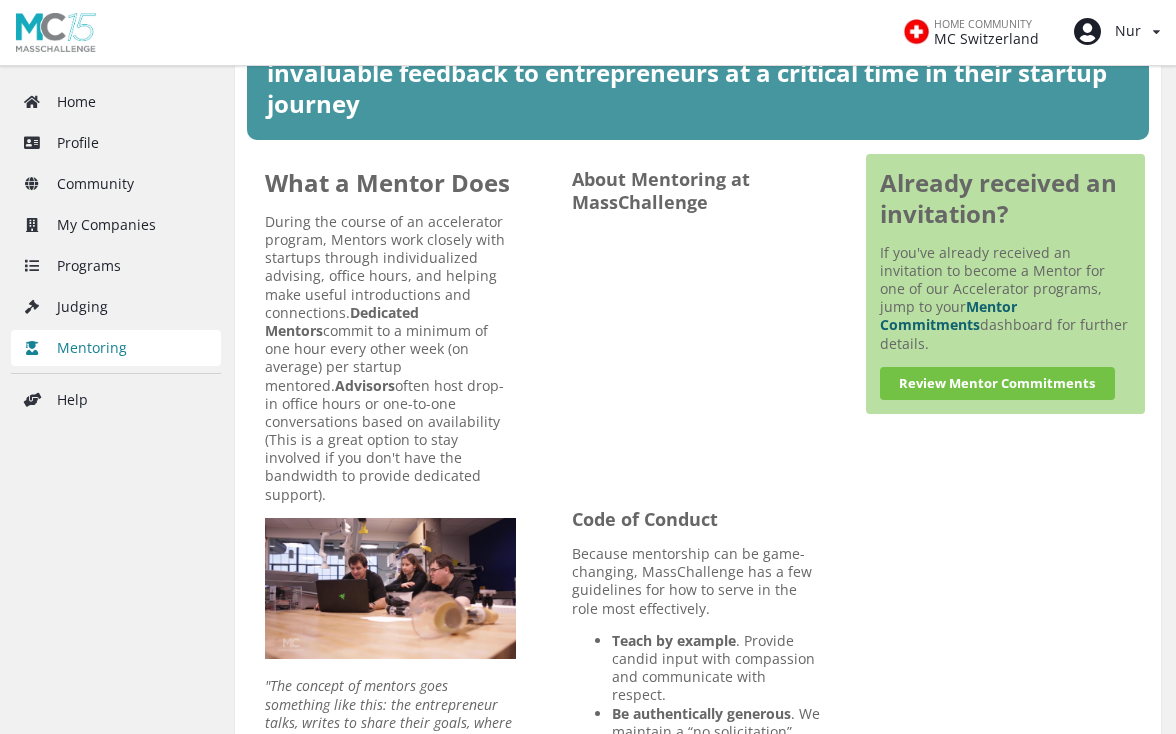 scroll, scrollTop: 38, scrollLeft: 0, axis: vertical 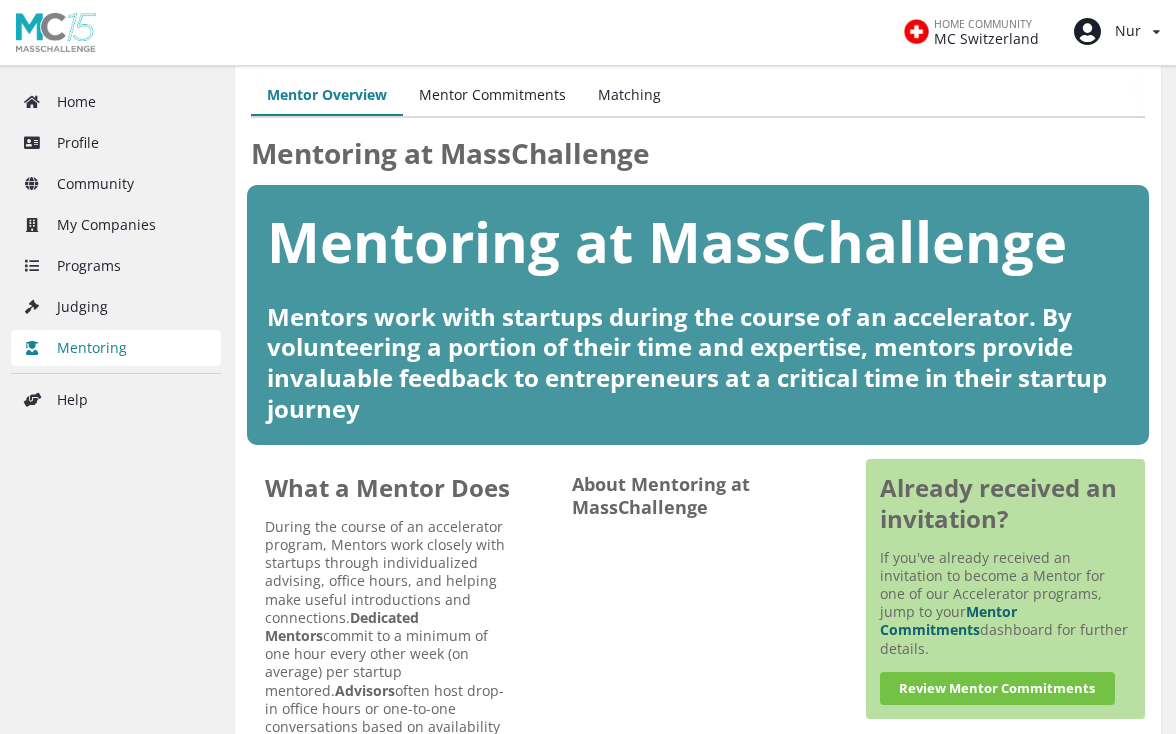 click on "HOME COMMUNITY
MC Switzerland
Nur
View/edit profile
Change password
Log out" at bounding box center [588, 33] 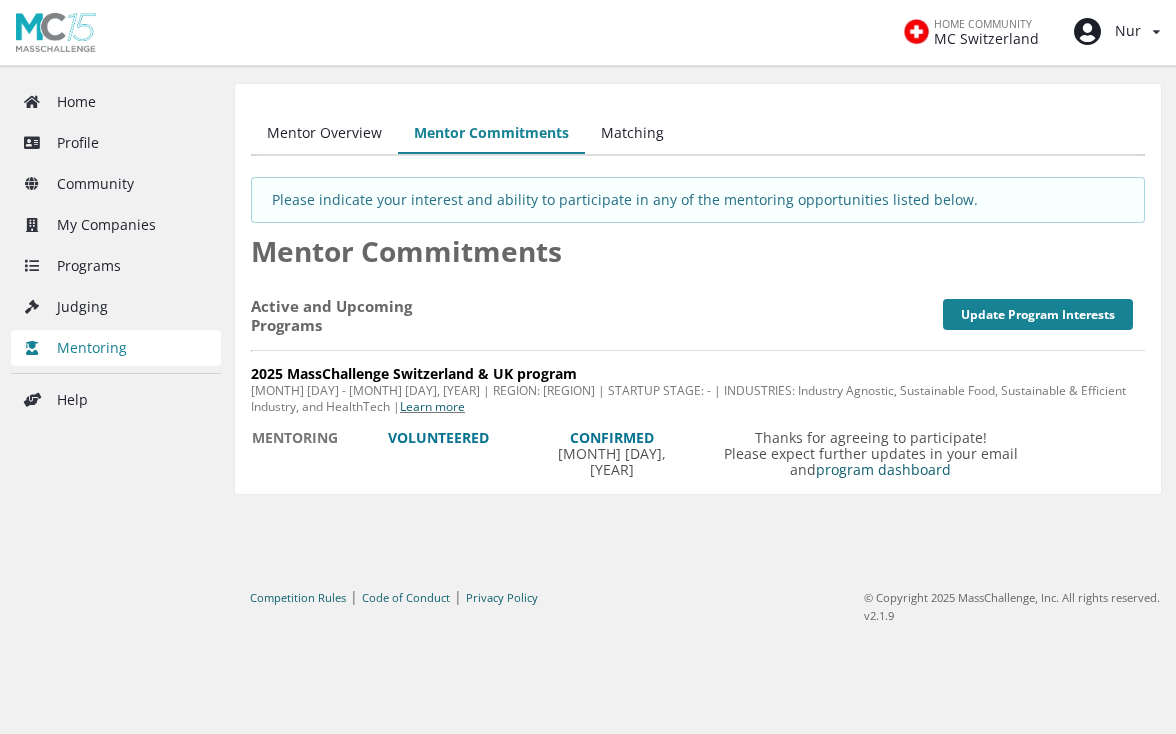 scroll, scrollTop: 0, scrollLeft: 0, axis: both 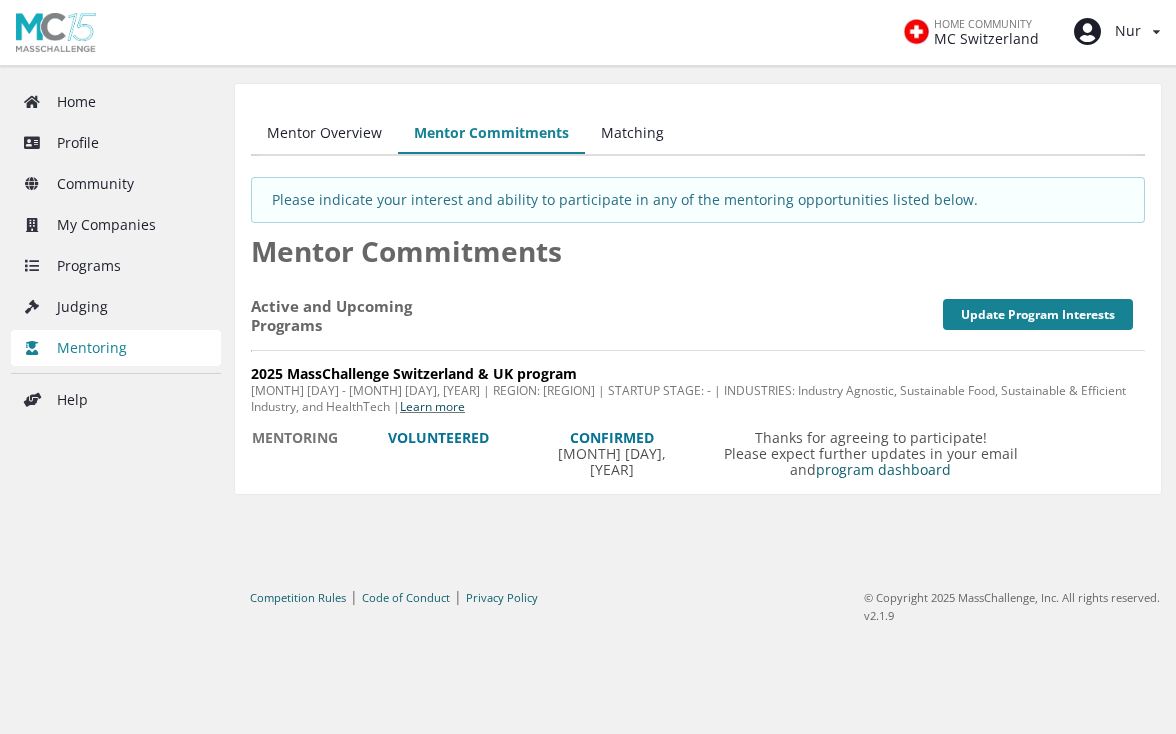 click on "Learn more" at bounding box center [432, 406] 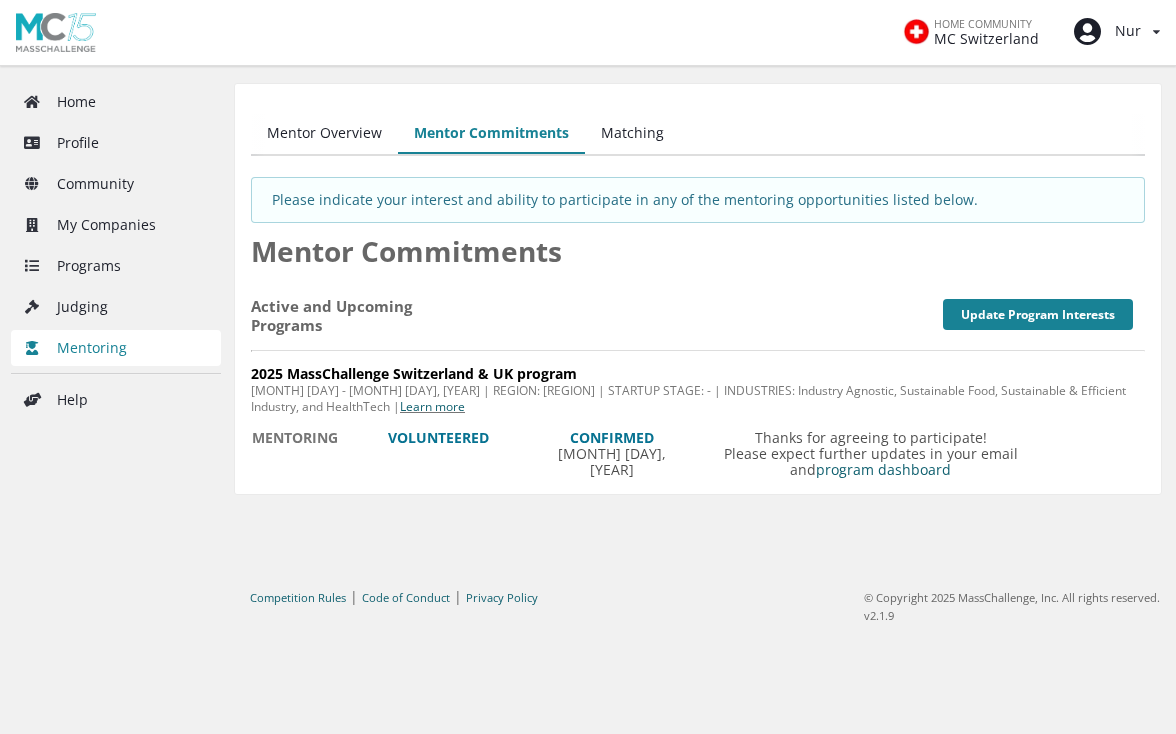 click on "VOLUNTEERED" at bounding box center (438, 437) 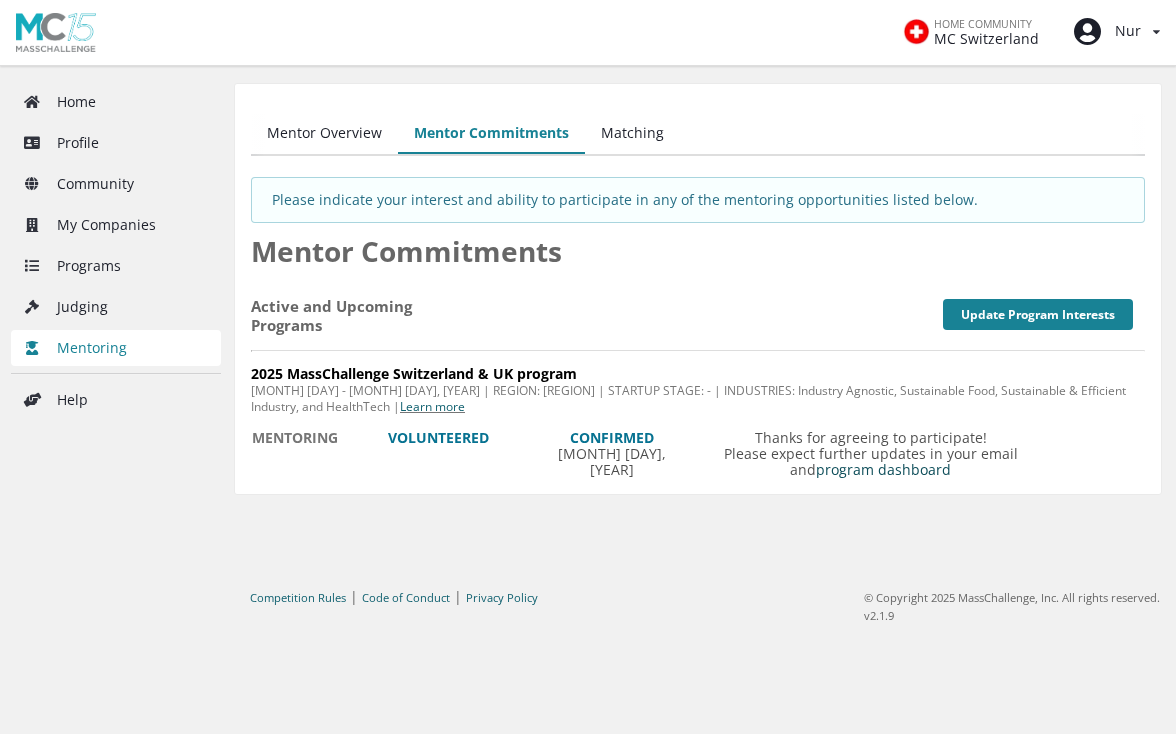 click on "program dashboard" at bounding box center (883, 469) 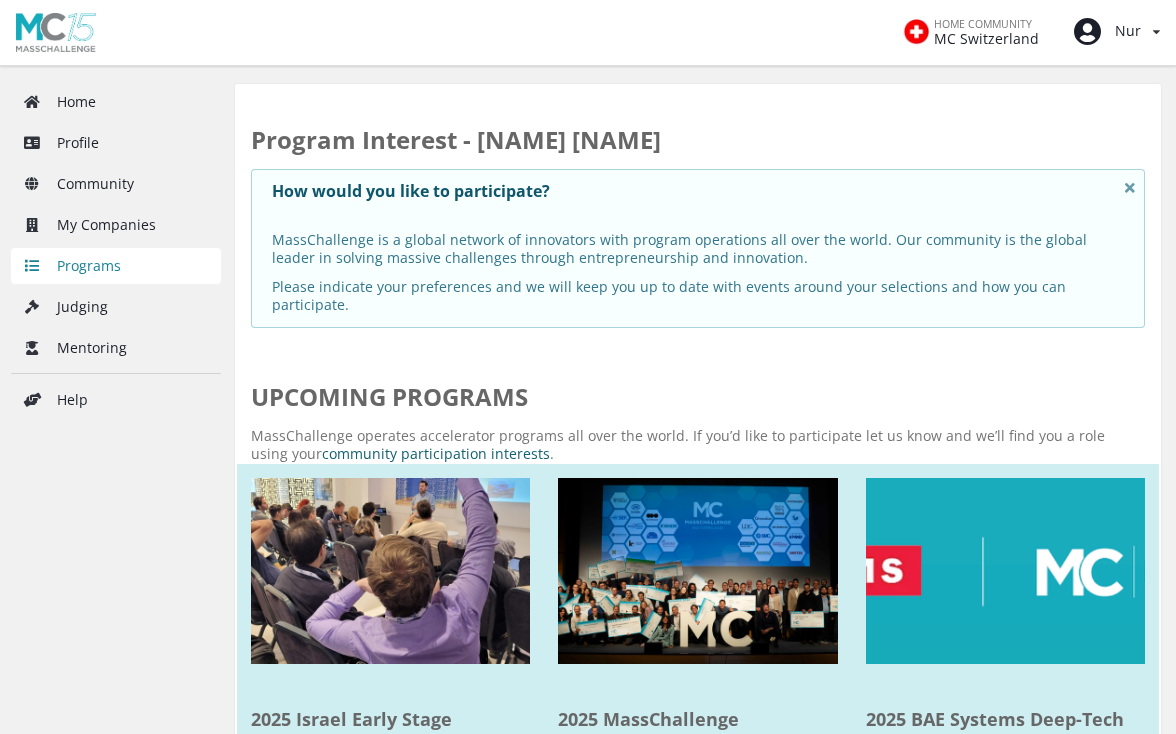 scroll, scrollTop: 0, scrollLeft: 0, axis: both 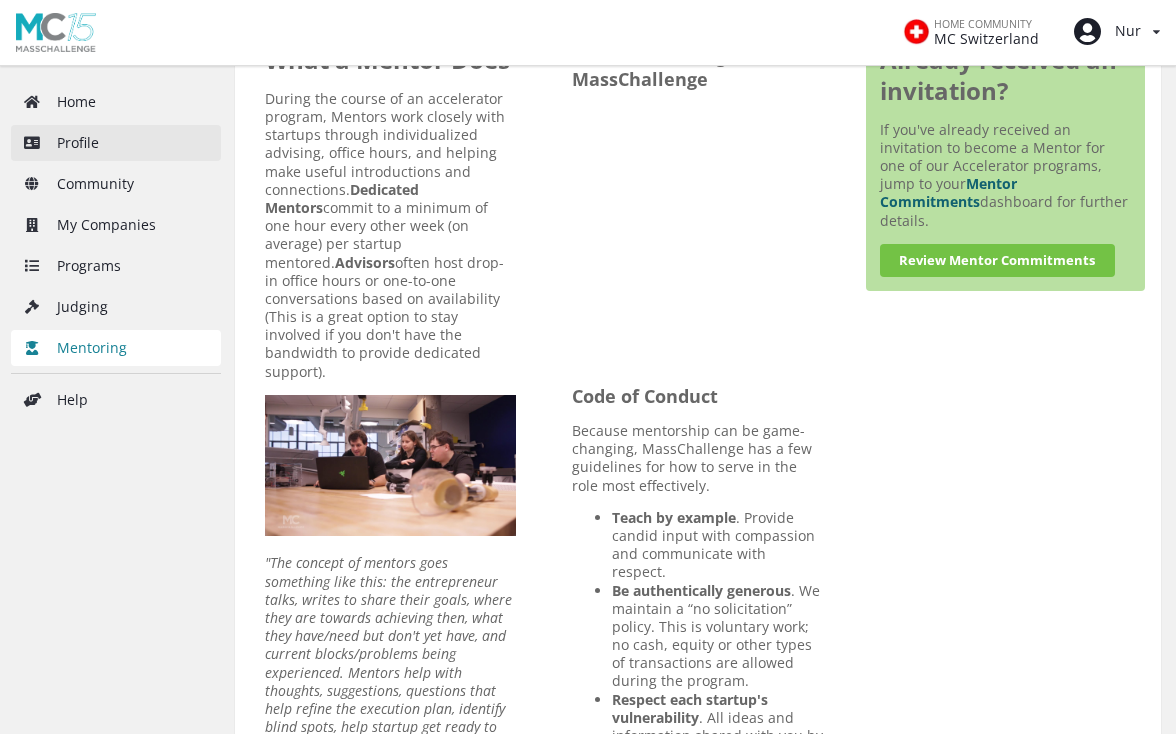click on "Profile" at bounding box center [116, 143] 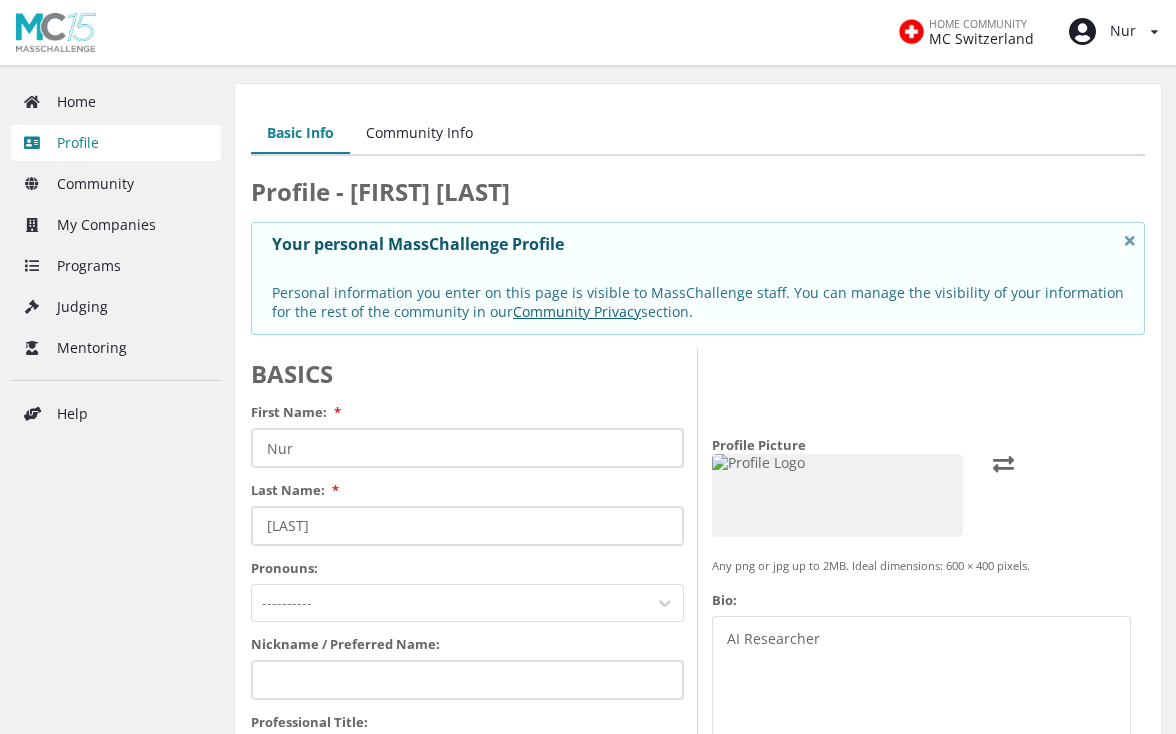 scroll, scrollTop: -28, scrollLeft: 0, axis: vertical 